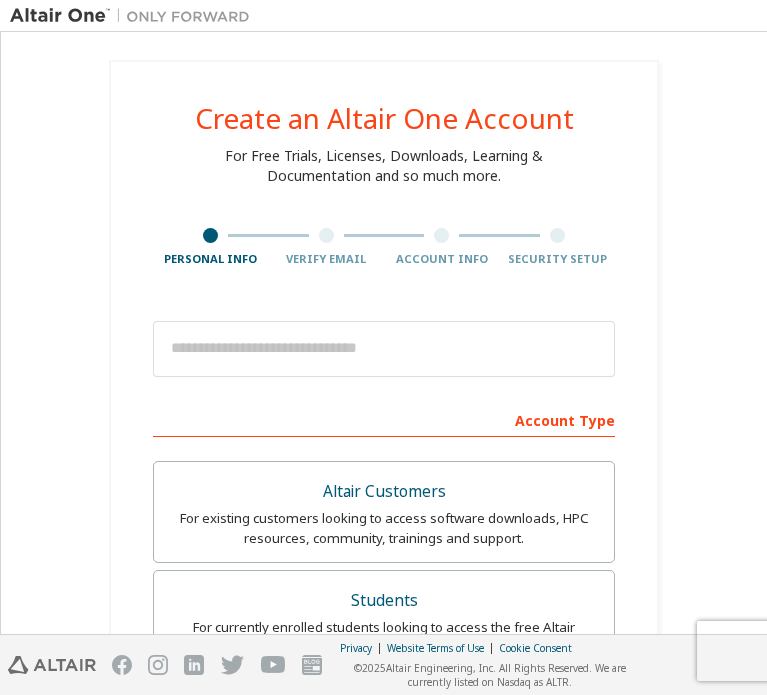 scroll, scrollTop: 0, scrollLeft: 0, axis: both 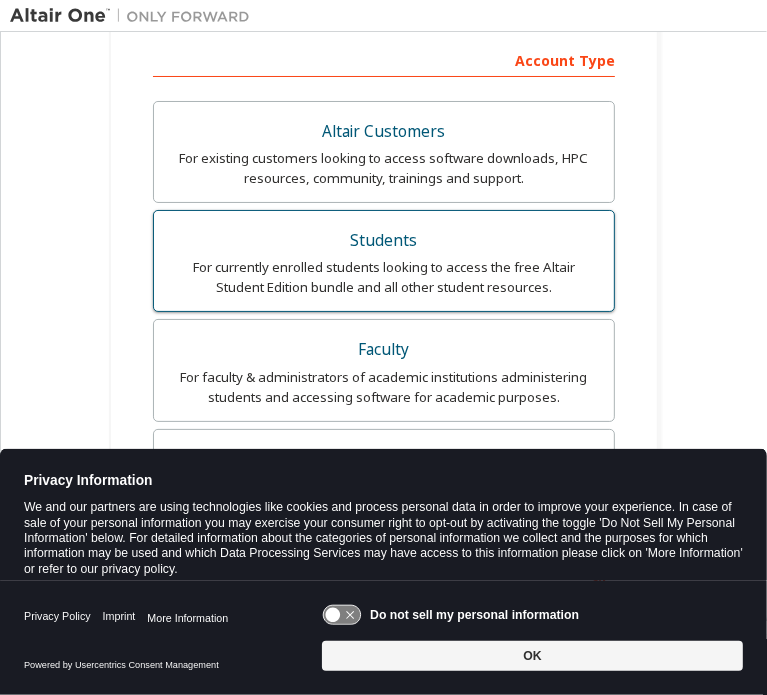 click on "For currently enrolled students looking to access the free Altair Student Edition bundle and all other student resources." at bounding box center (384, 277) 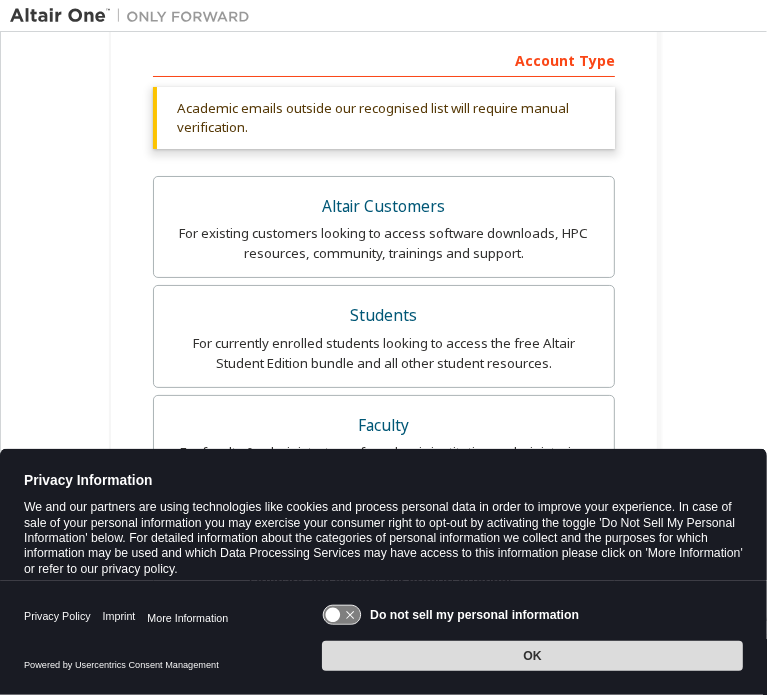 click on "OK" at bounding box center (532, 656) 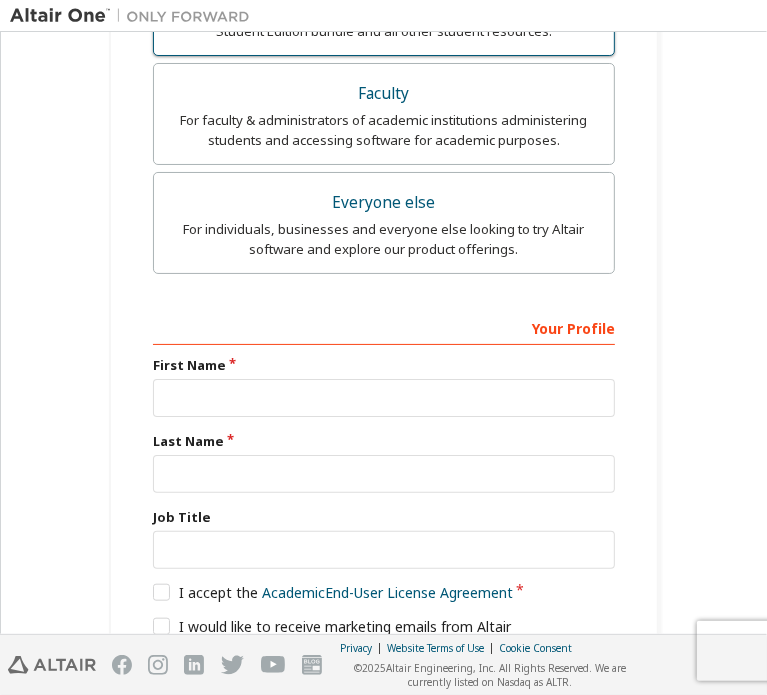 scroll, scrollTop: 703, scrollLeft: 0, axis: vertical 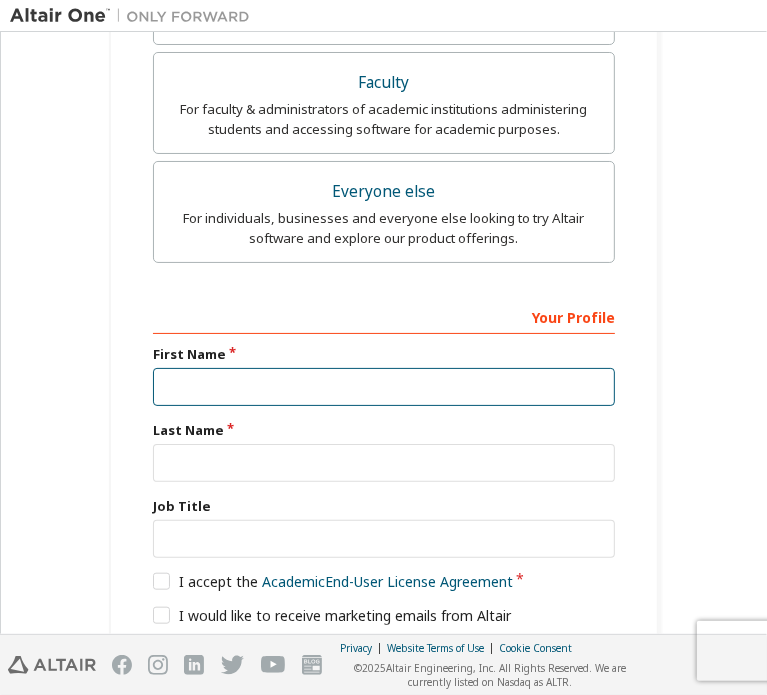 click at bounding box center (384, 387) 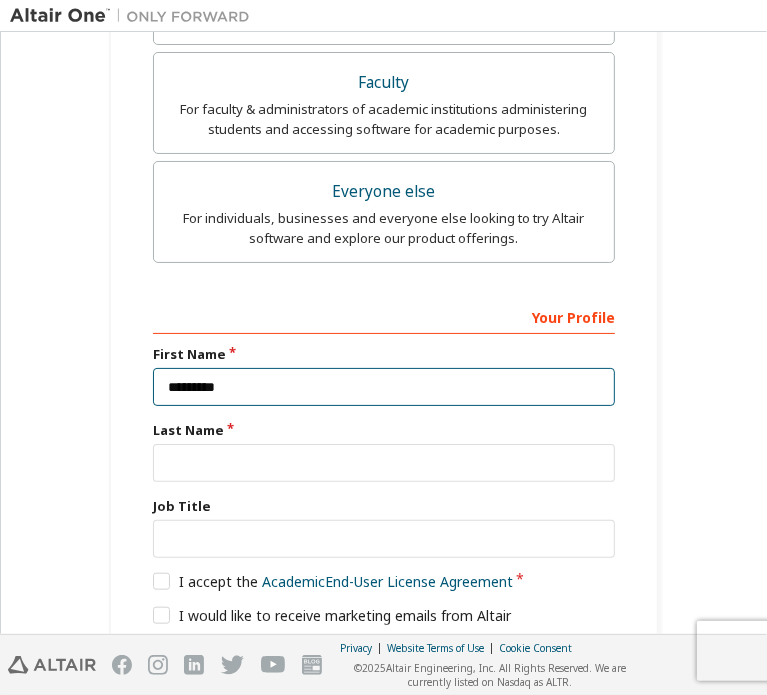 type on "********" 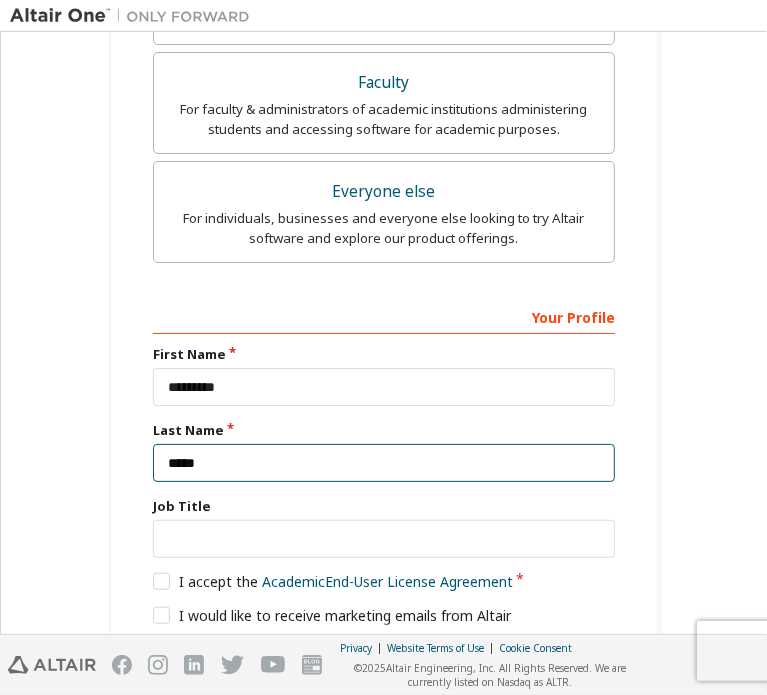 type on "*****" 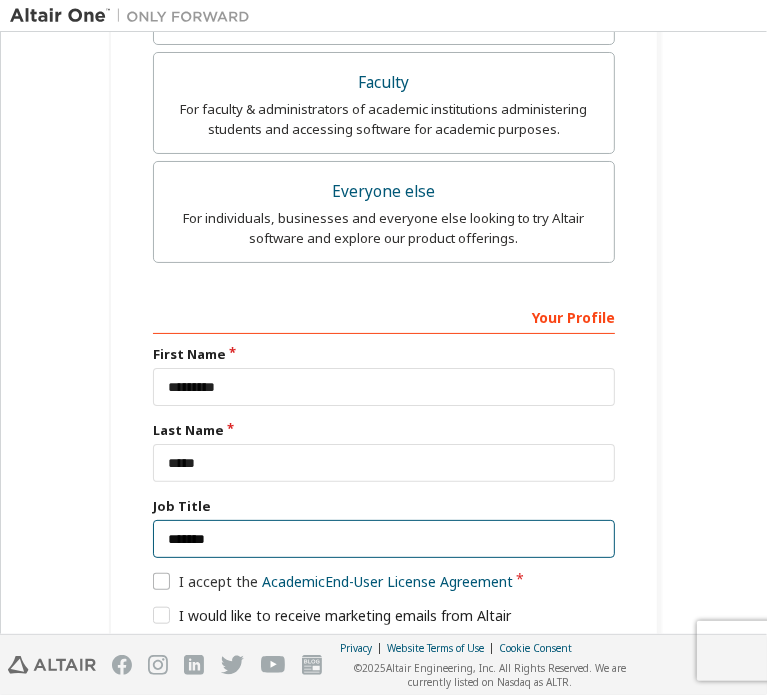 type on "*******" 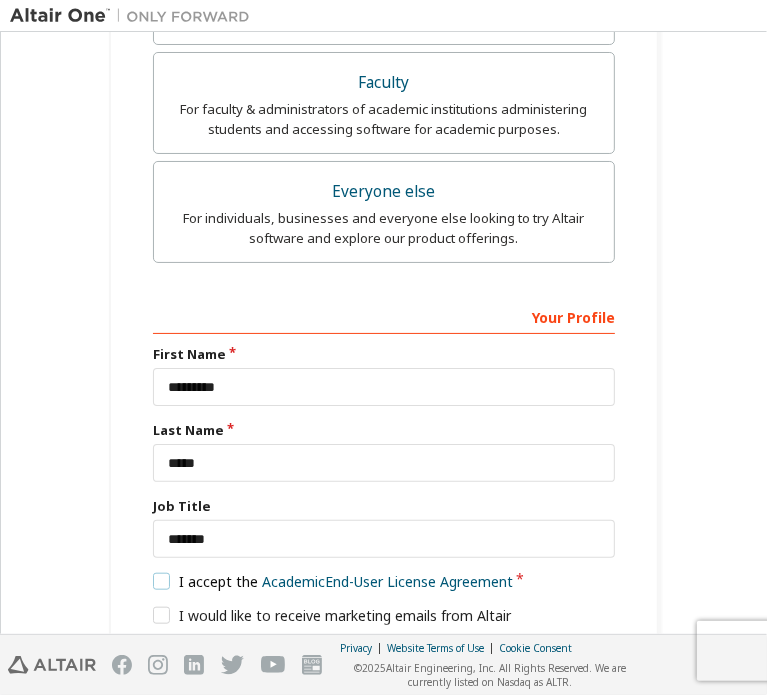 click on "I accept the   Academic   End-User License Agreement" at bounding box center [333, 581] 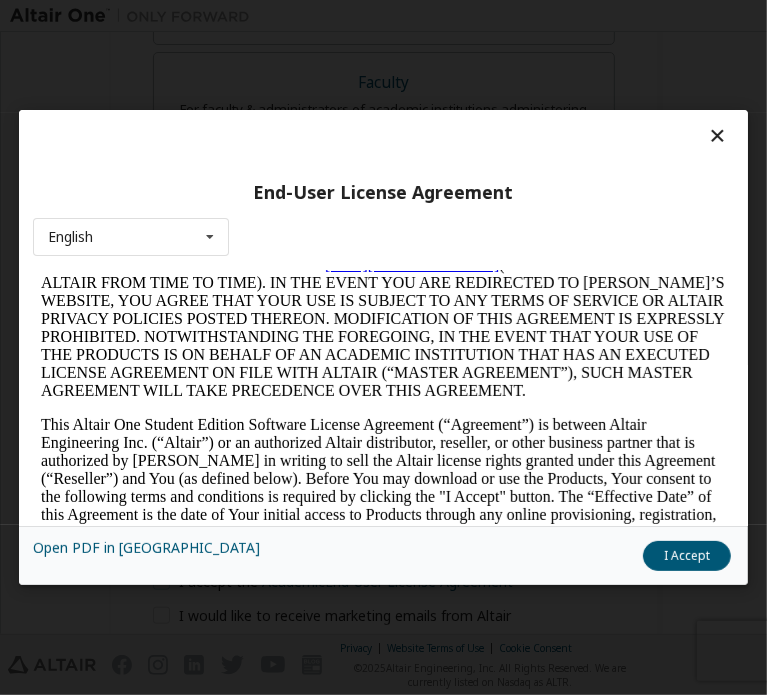 scroll, scrollTop: 198, scrollLeft: 0, axis: vertical 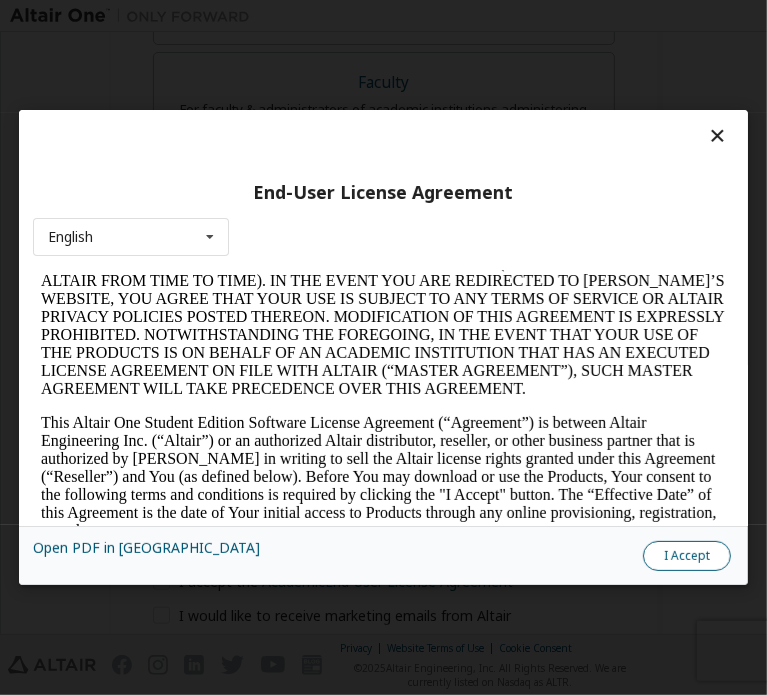 click on "I Accept" at bounding box center [687, 556] 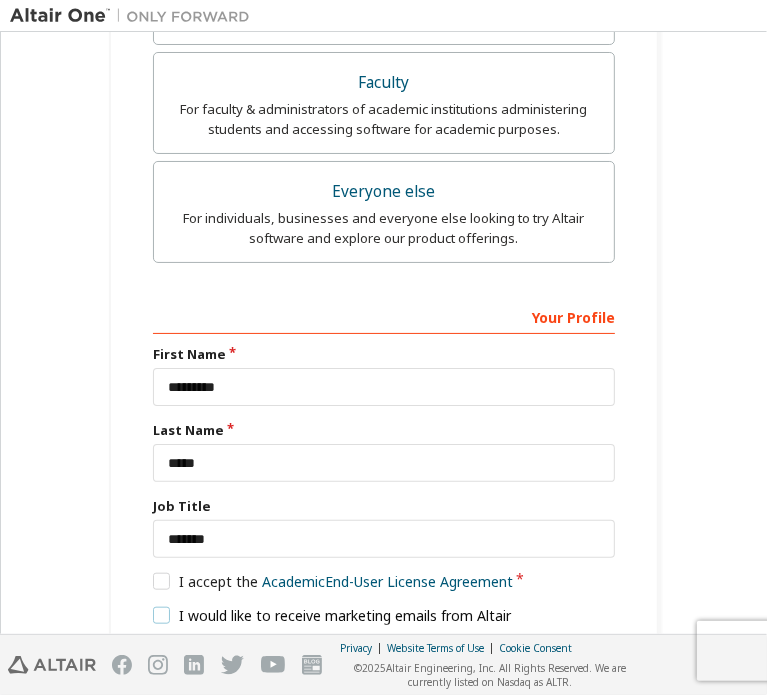 click on "I would like to receive marketing emails from Altair" at bounding box center [332, 615] 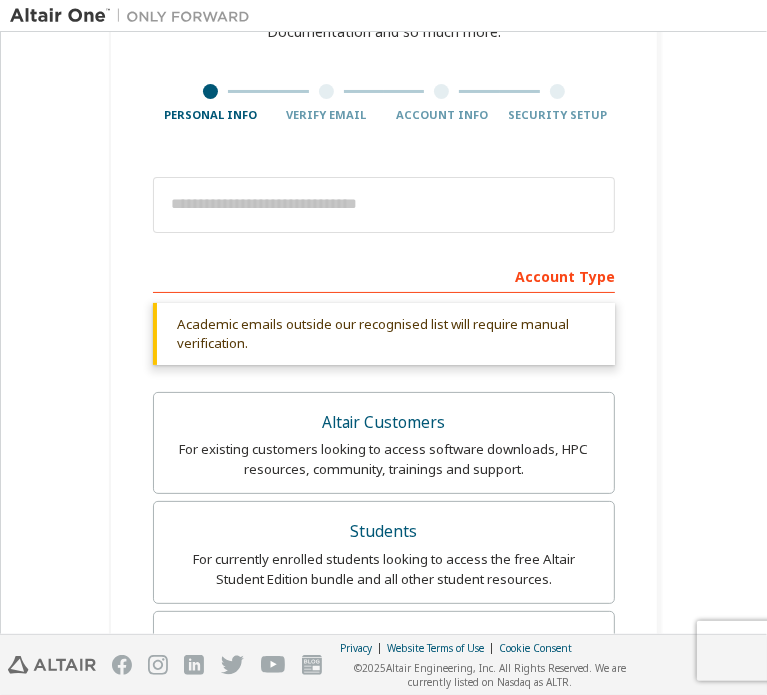 scroll, scrollTop: 143, scrollLeft: 0, axis: vertical 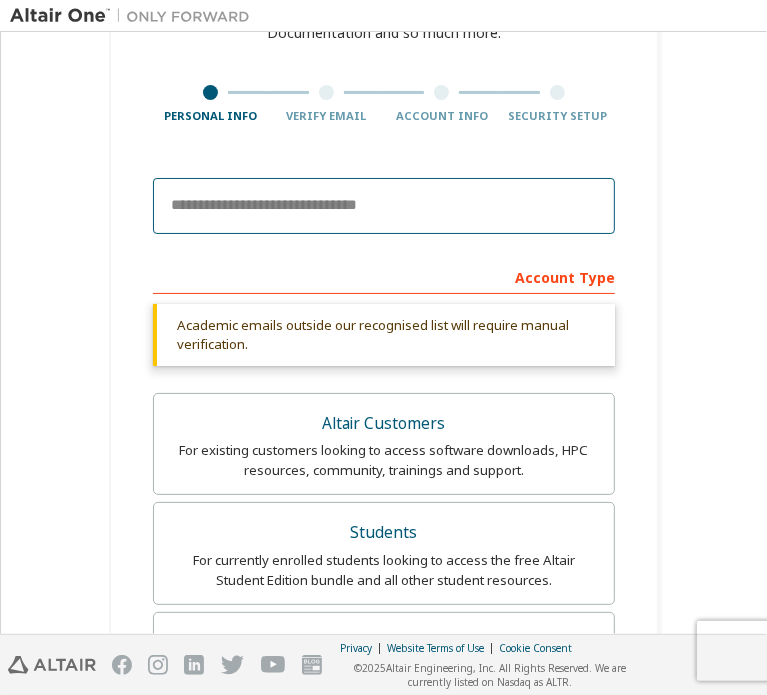click at bounding box center [384, 206] 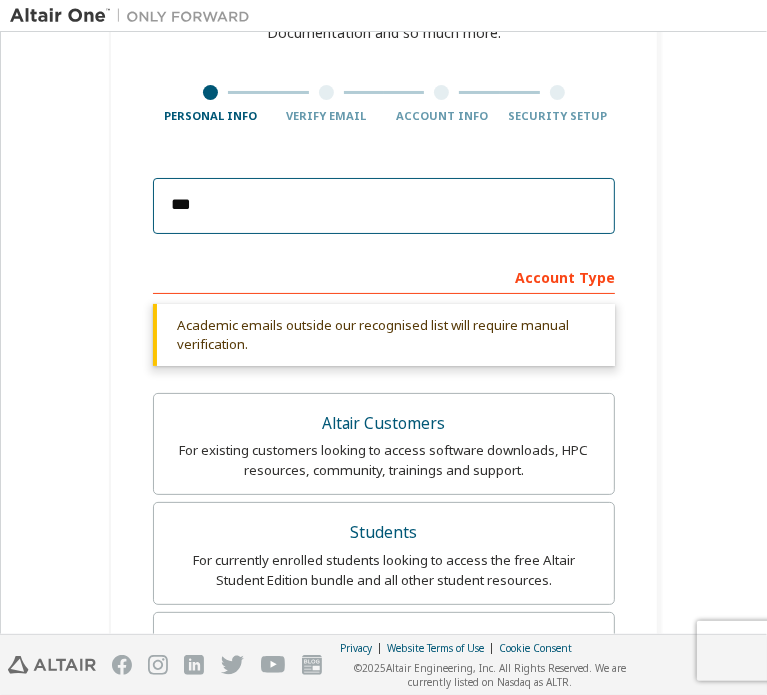 type on "**********" 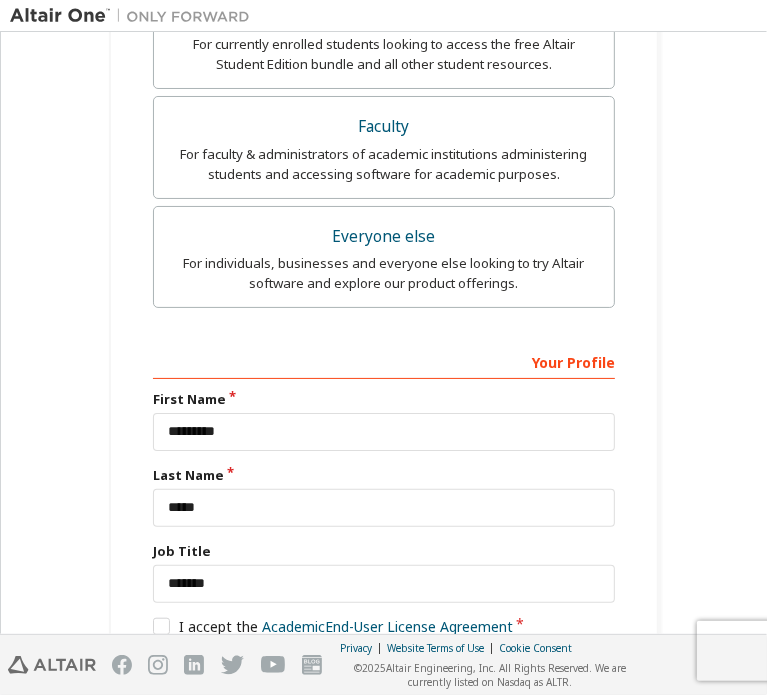 scroll, scrollTop: 627, scrollLeft: 0, axis: vertical 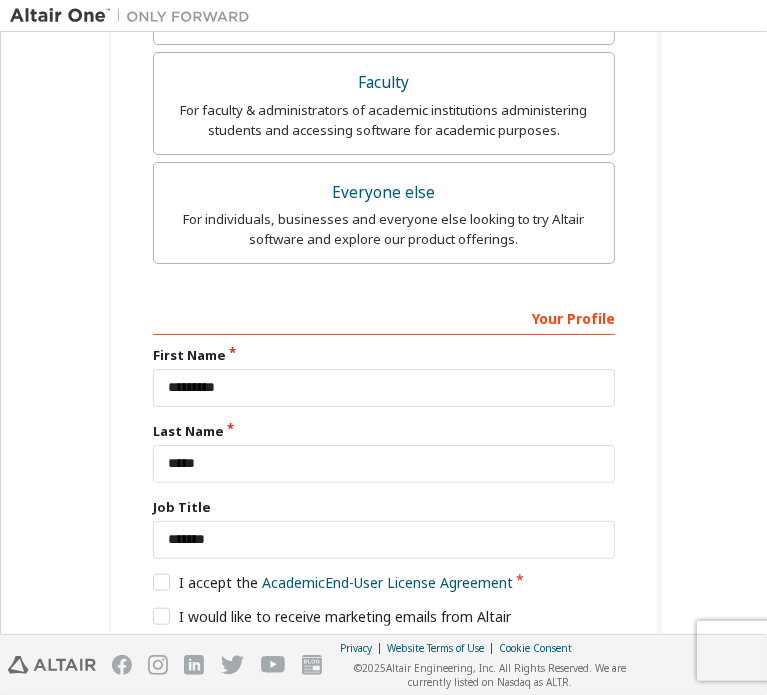 click on "Next" at bounding box center [382, 656] 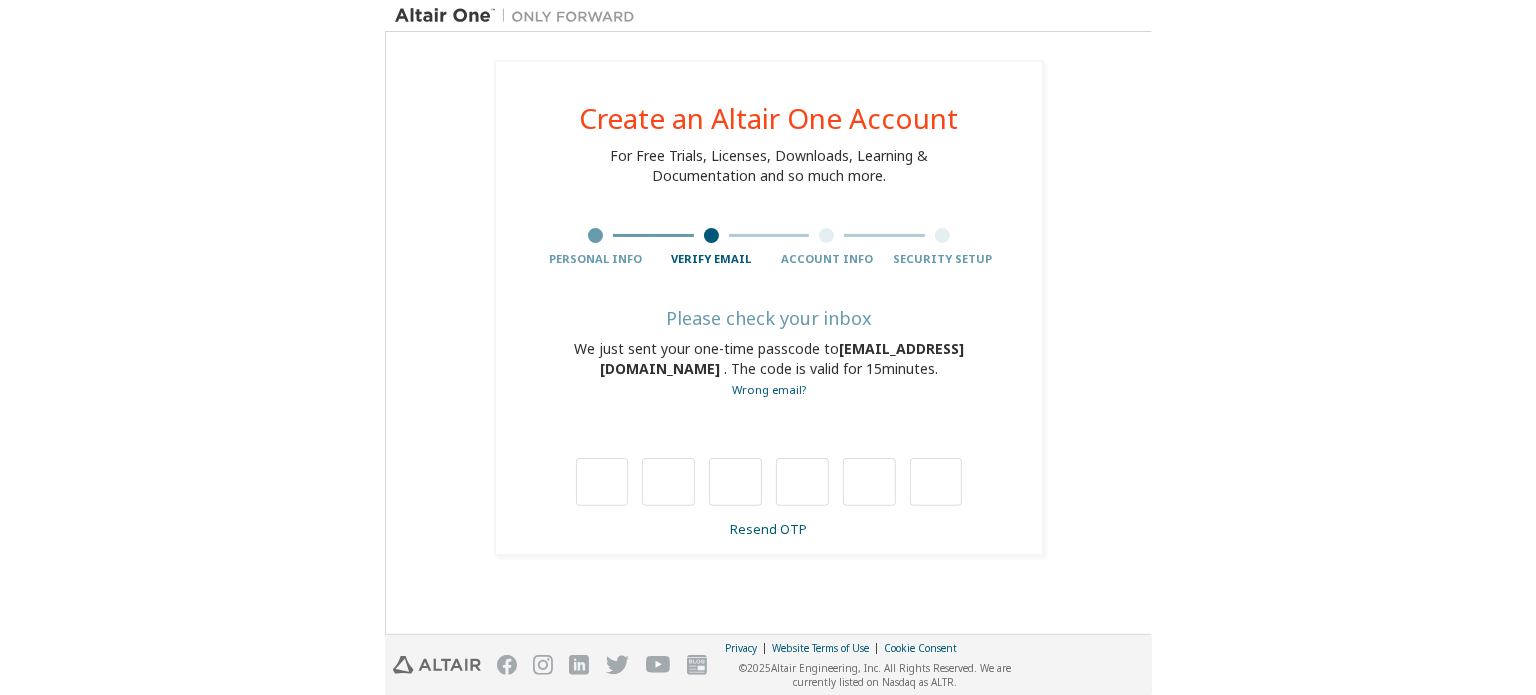 scroll, scrollTop: 0, scrollLeft: 0, axis: both 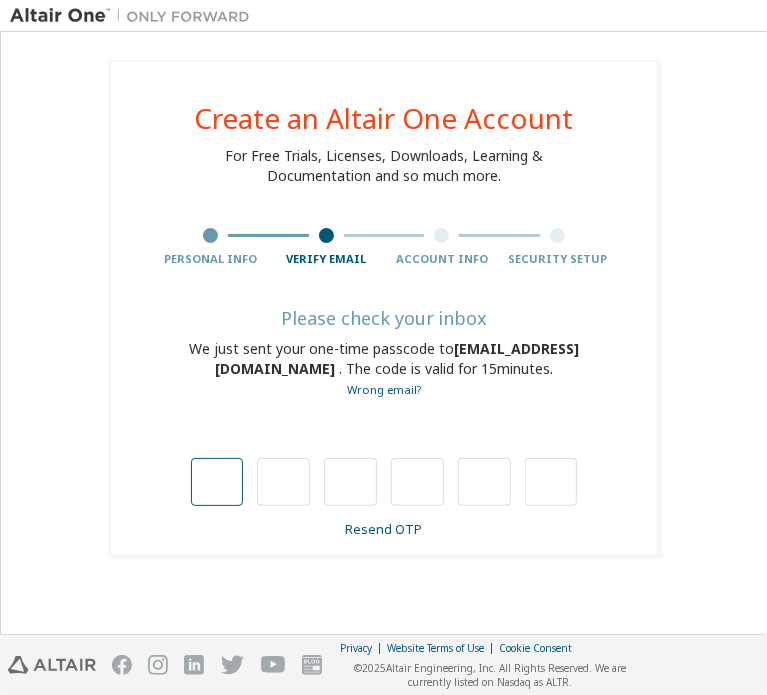 type on "*" 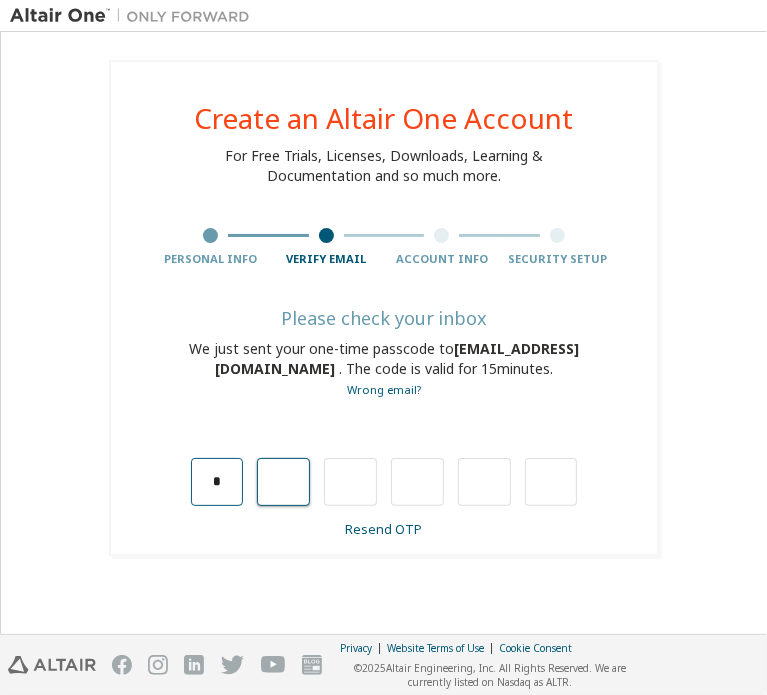 type on "*" 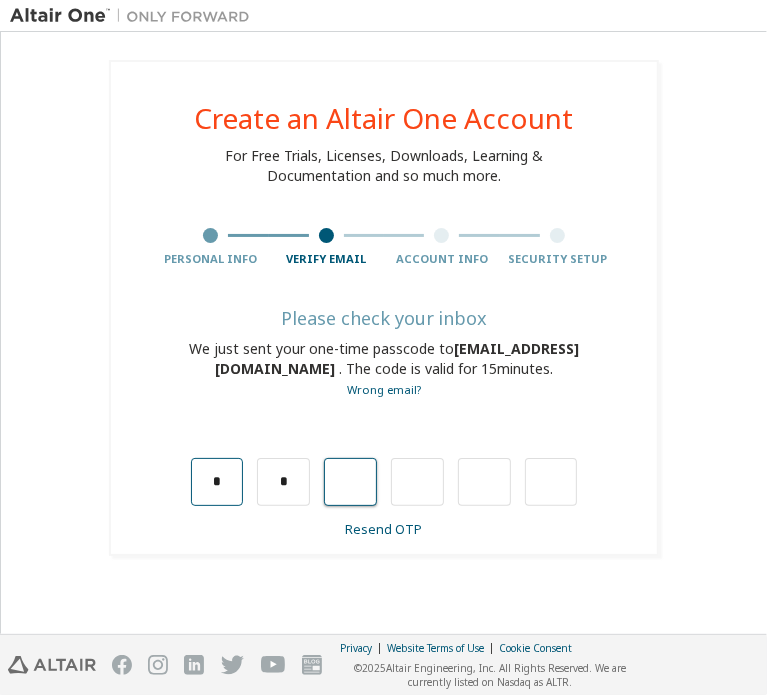 type on "*" 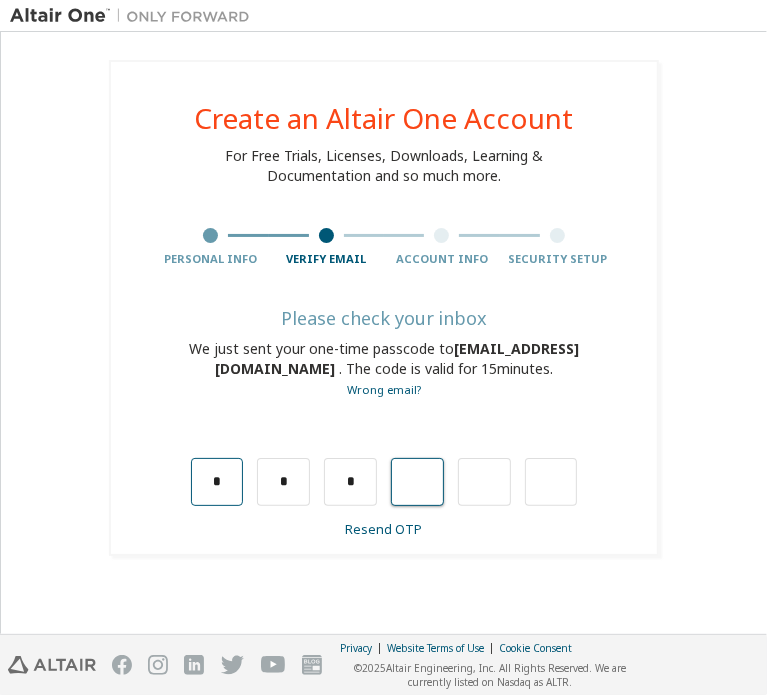type on "*" 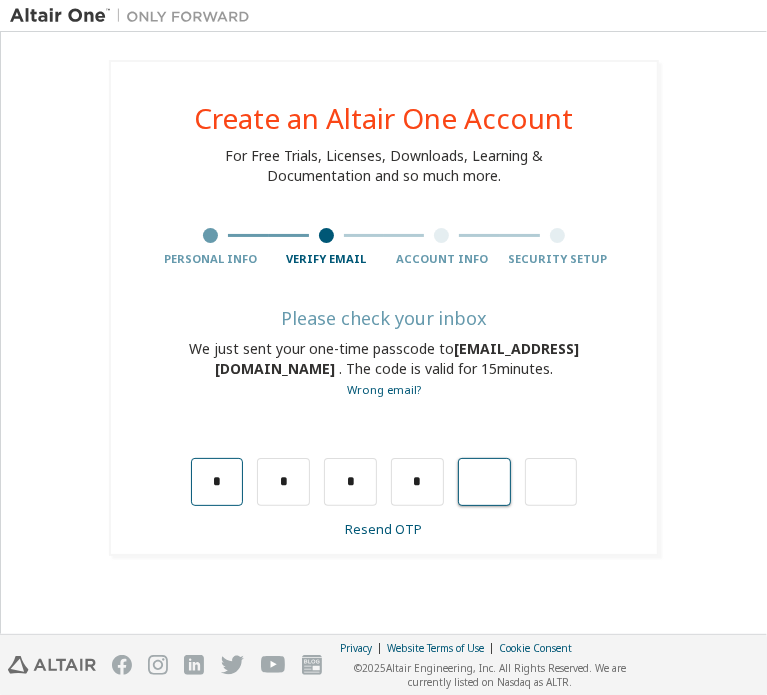 type on "*" 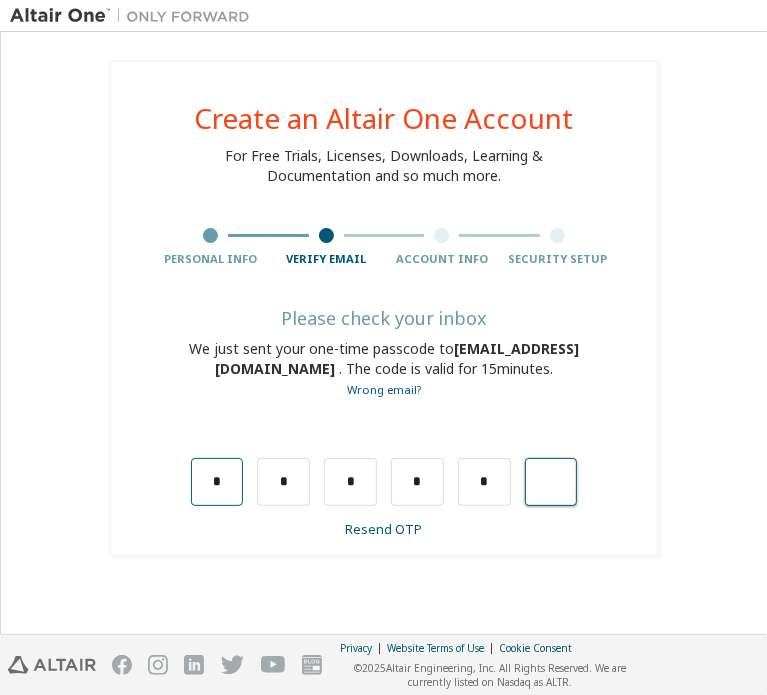 type on "*" 